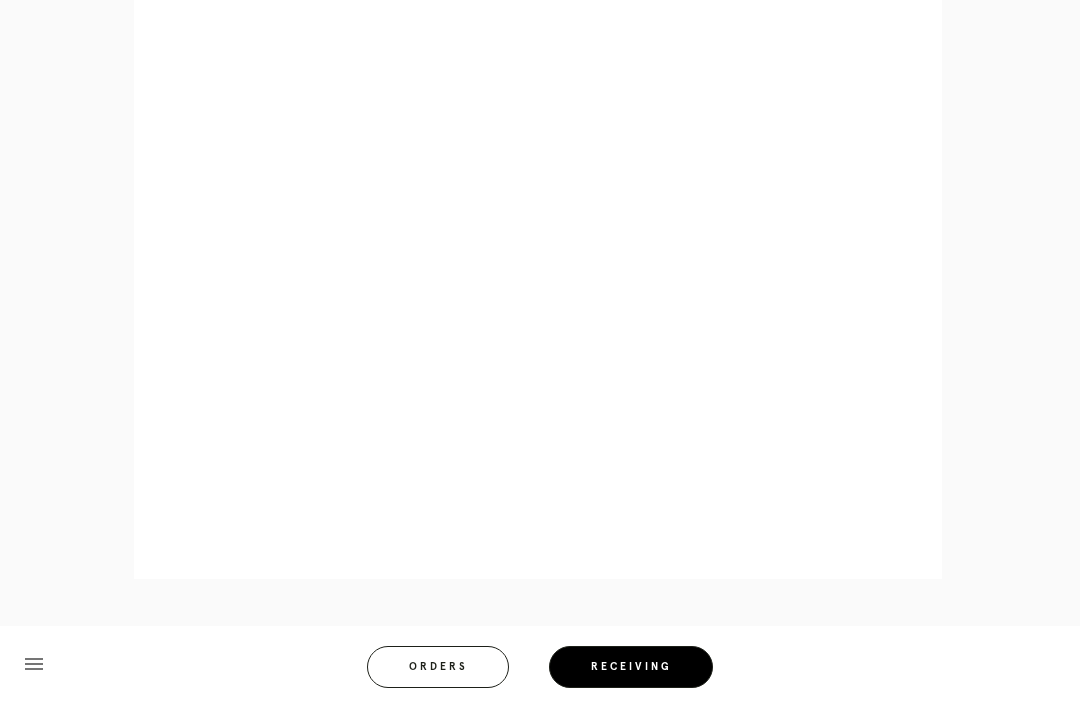 scroll, scrollTop: 962, scrollLeft: 0, axis: vertical 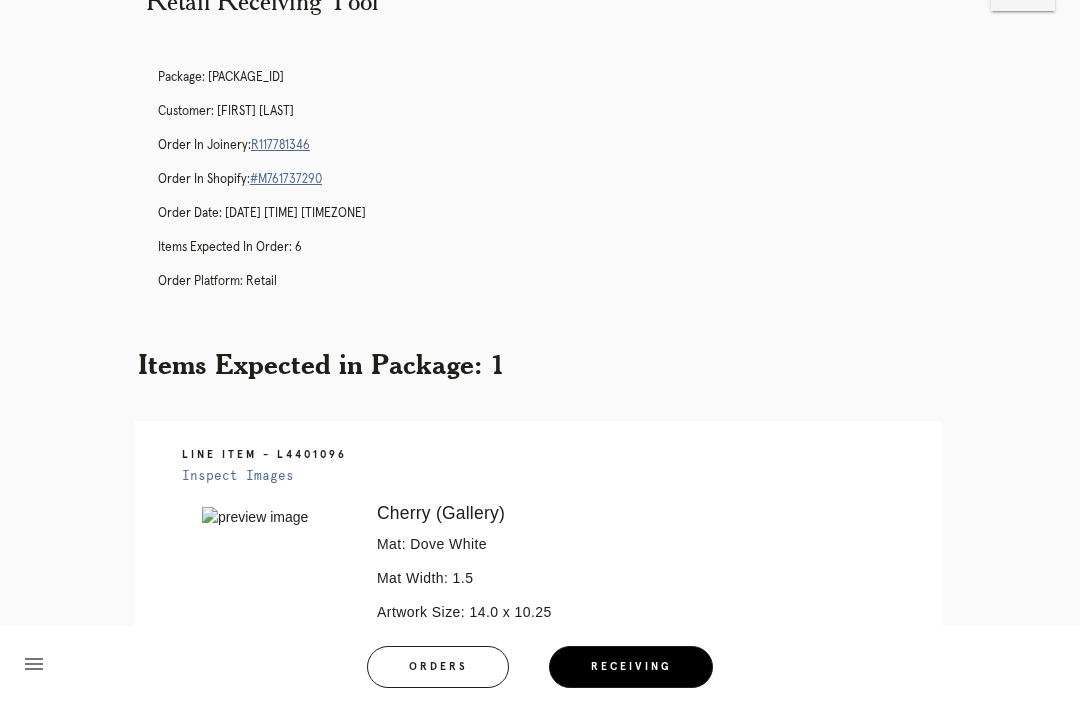 click on "Orders" at bounding box center [438, 667] 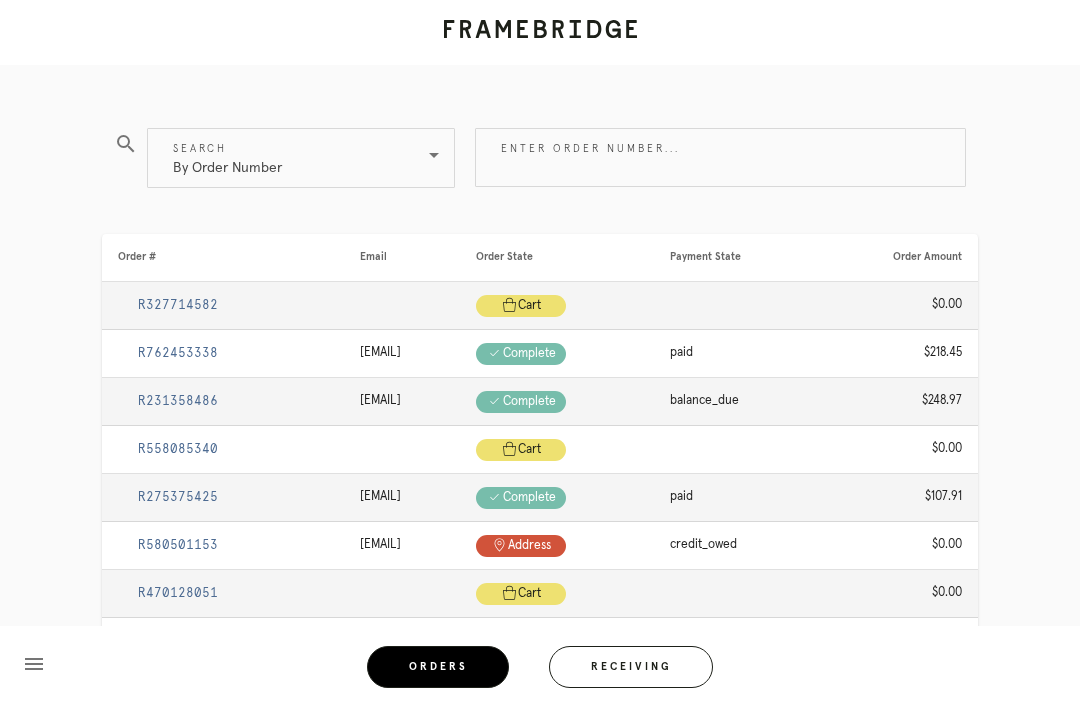 click on "Receiving" at bounding box center (631, 667) 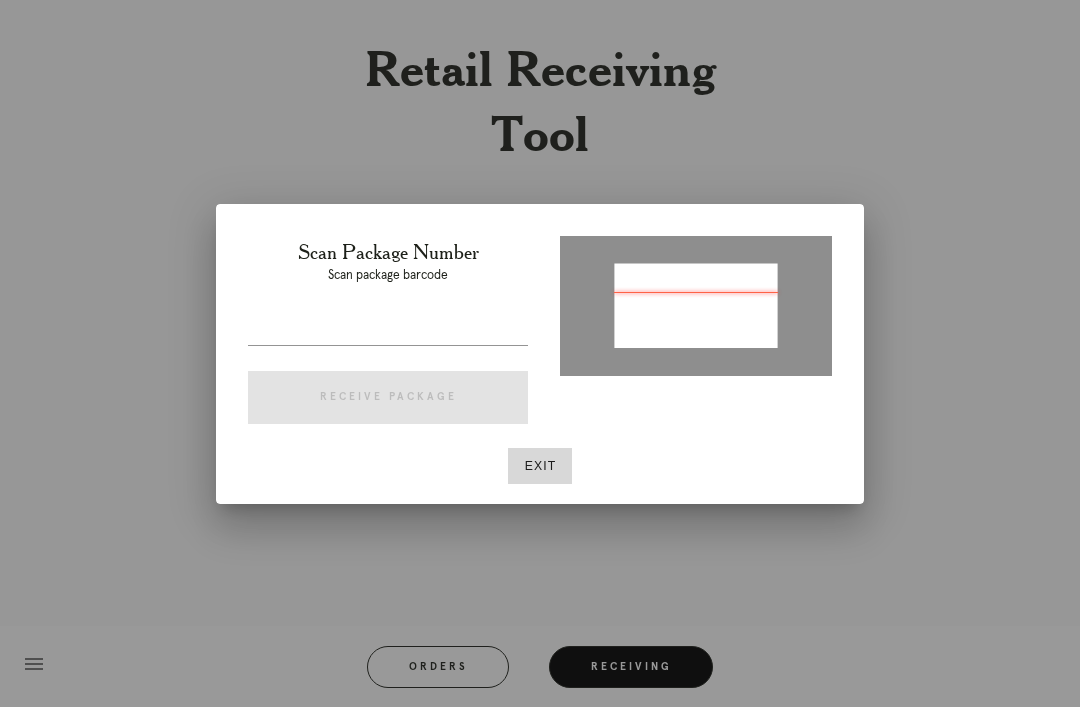 type on "P341815976461819" 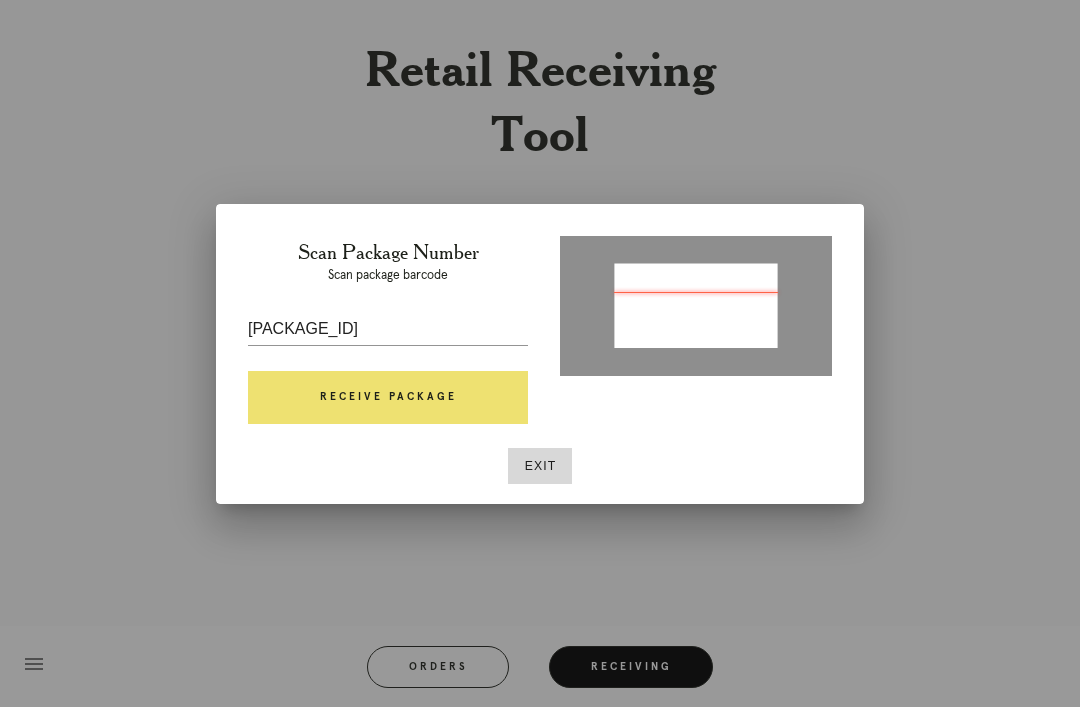 click on "Receive Package" at bounding box center (388, 398) 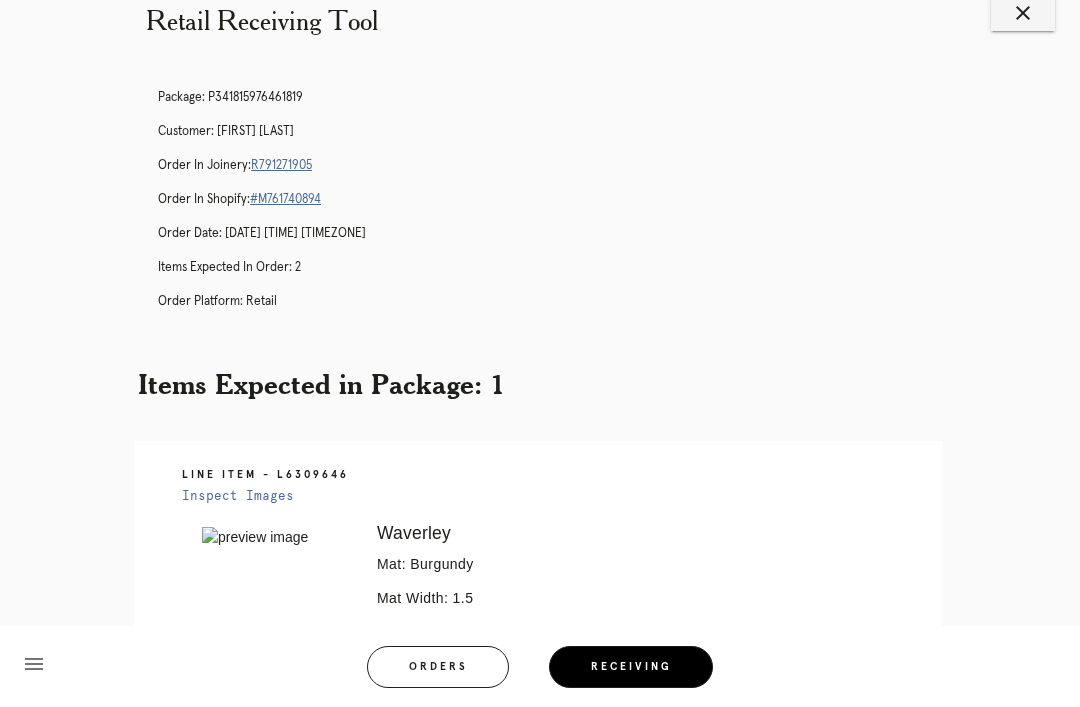 scroll, scrollTop: 41, scrollLeft: 0, axis: vertical 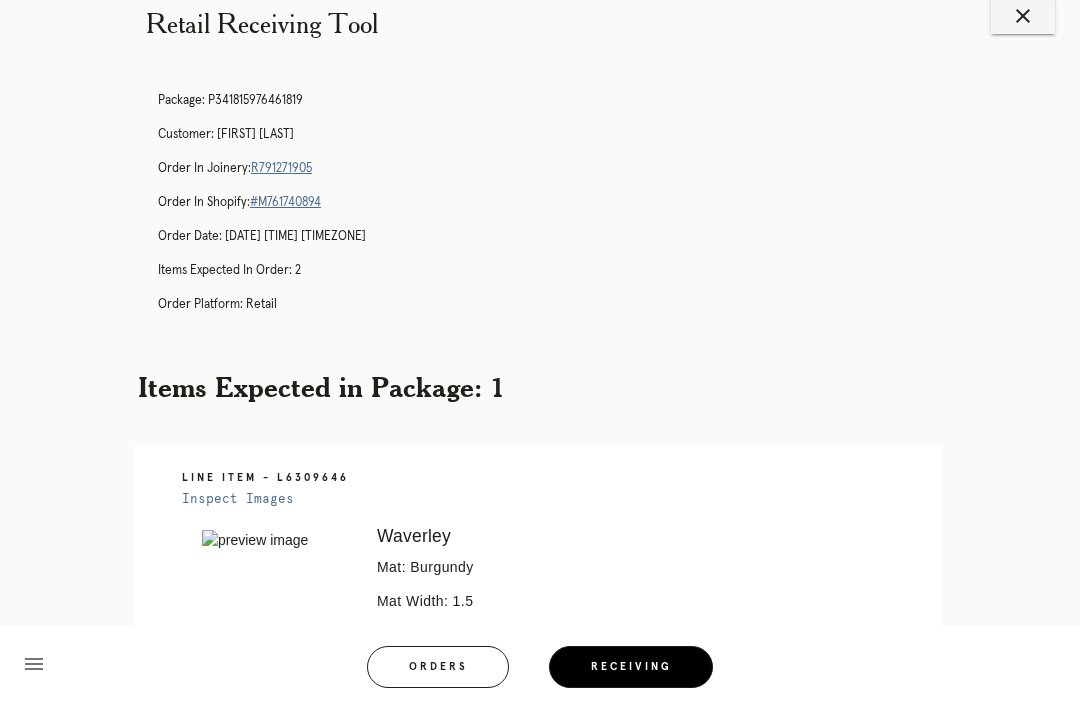 click on "Package: P341815976461819   Customer: Cassio Mendoza
Order in Joinery:
R791271905
Order in Shopify:
#M761740894
Order Date:
07/27/2025  2:10 PM EDT
Items Expected in Order: 2   Order Platform: retail" at bounding box center (560, 211) 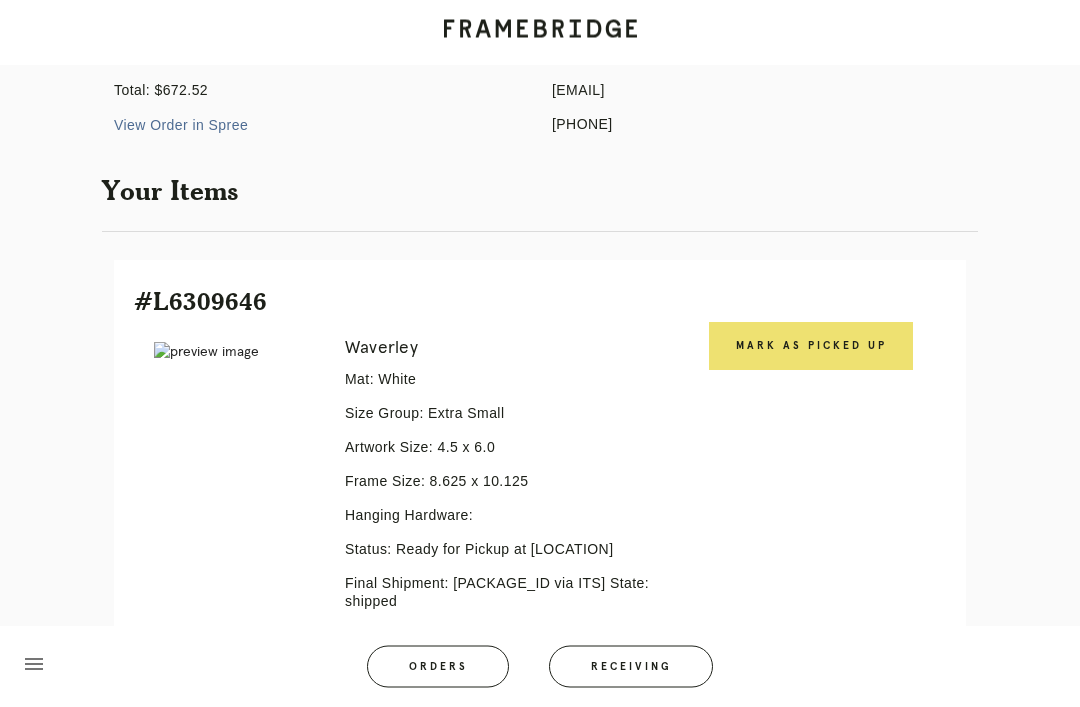 scroll, scrollTop: 274, scrollLeft: 0, axis: vertical 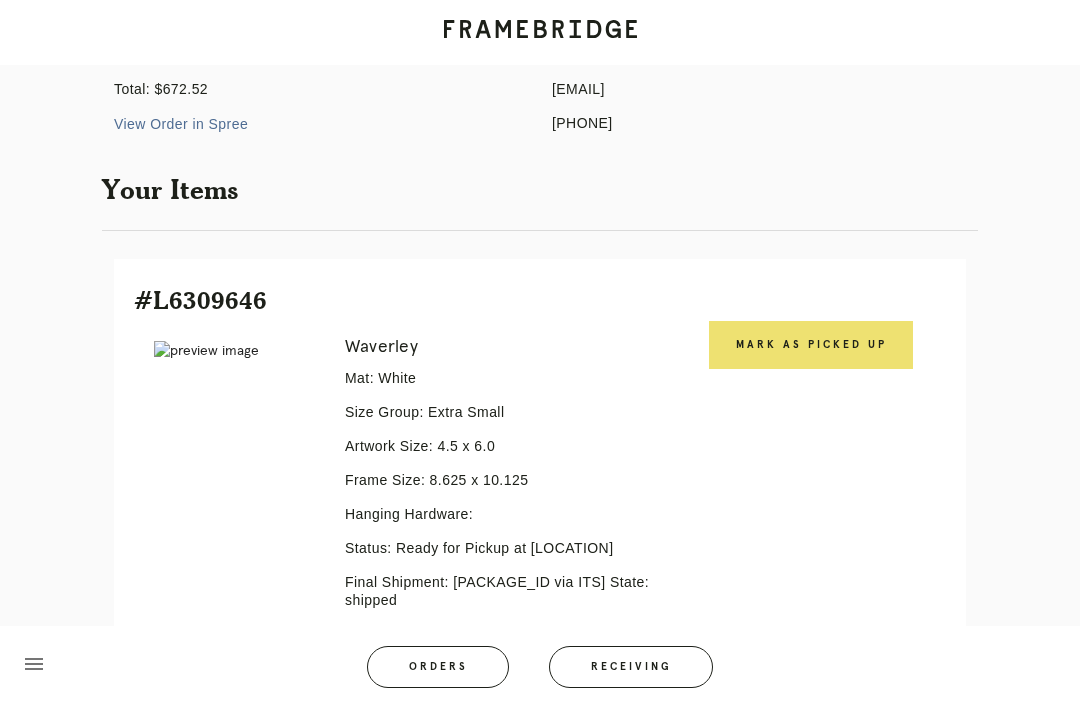 click on "Mark as Picked Up" at bounding box center [811, 345] 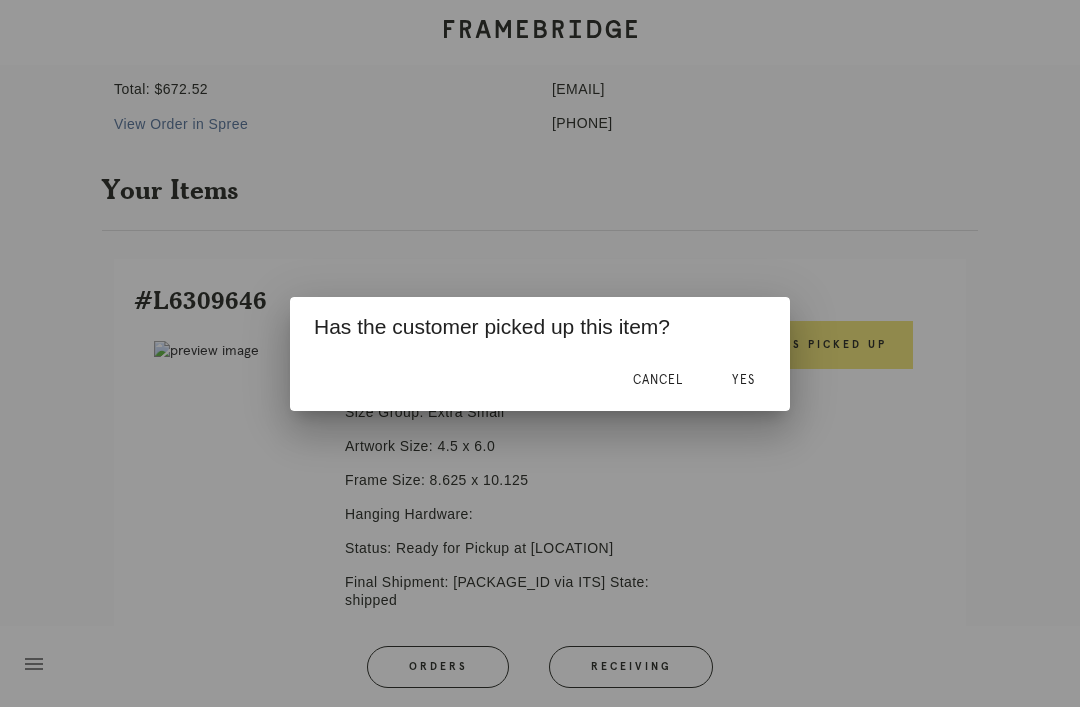 click on "Yes" at bounding box center (743, 380) 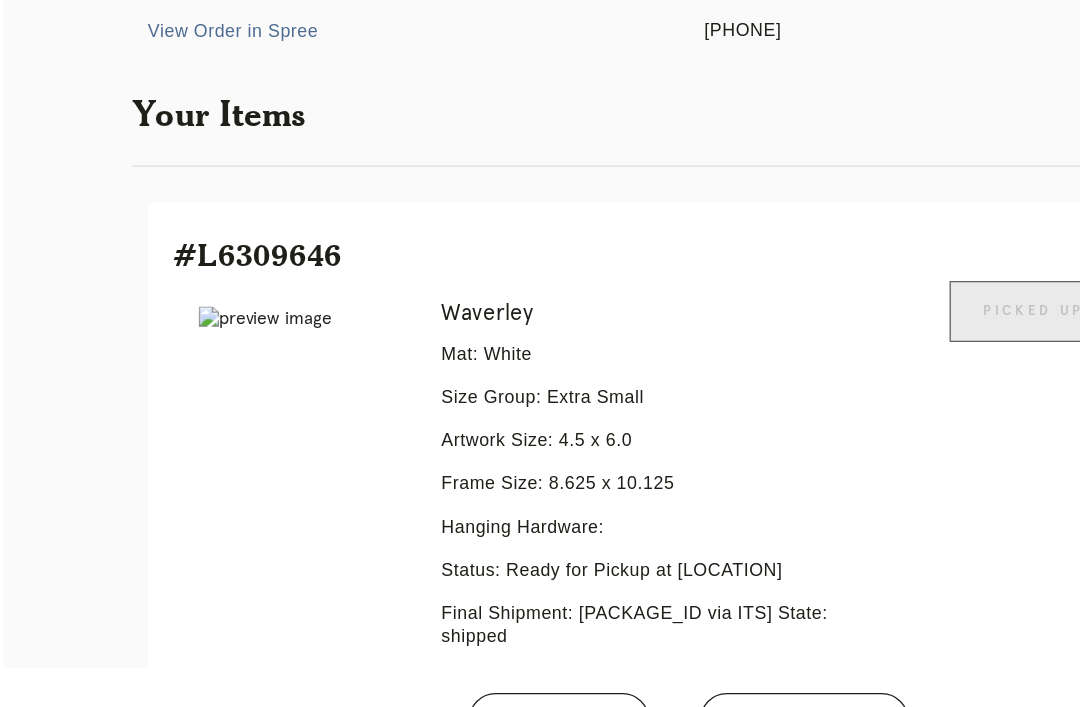 scroll, scrollTop: 276, scrollLeft: 0, axis: vertical 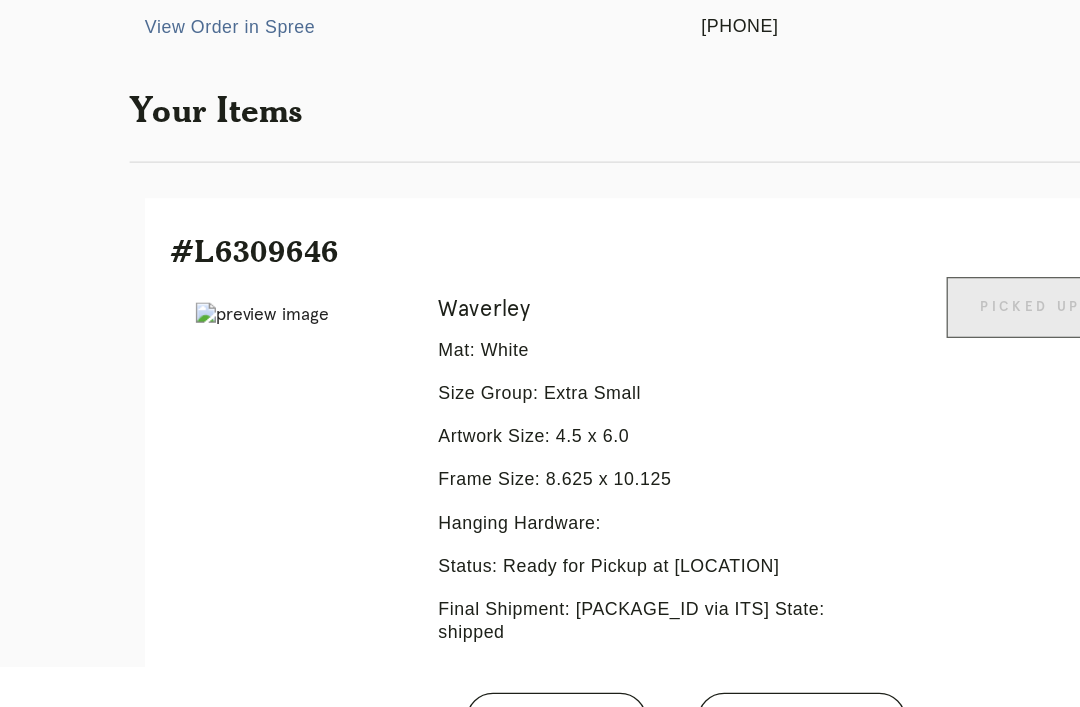 click at bounding box center (235, 349) 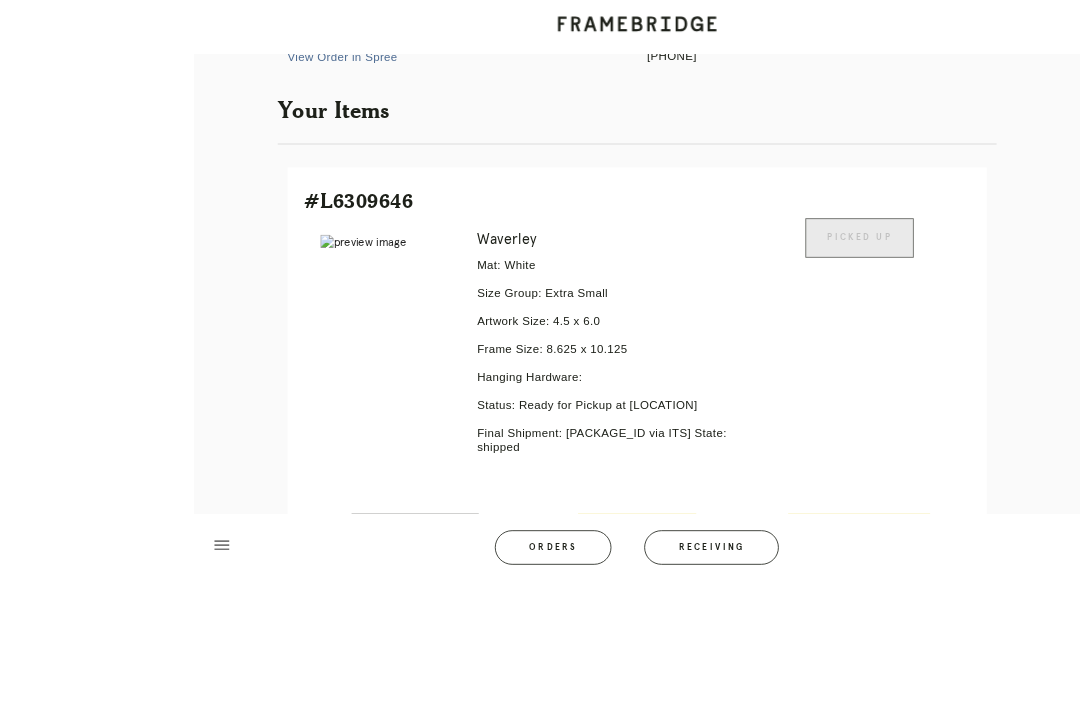 scroll, scrollTop: 472, scrollLeft: 0, axis: vertical 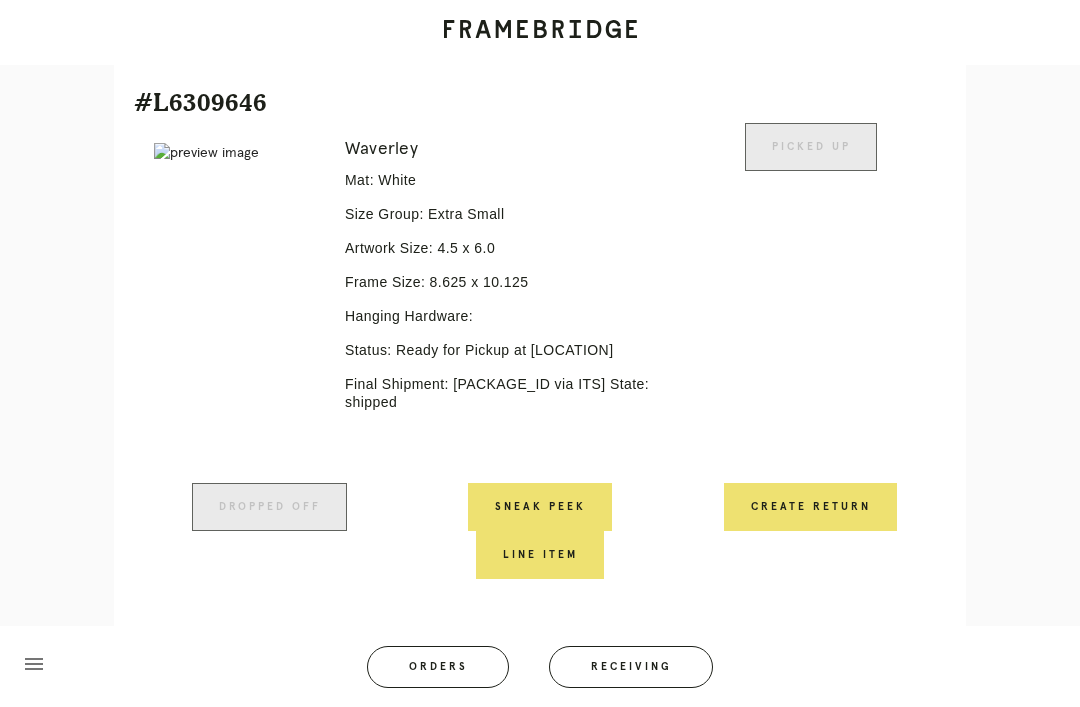 click on "Orders" at bounding box center (438, 667) 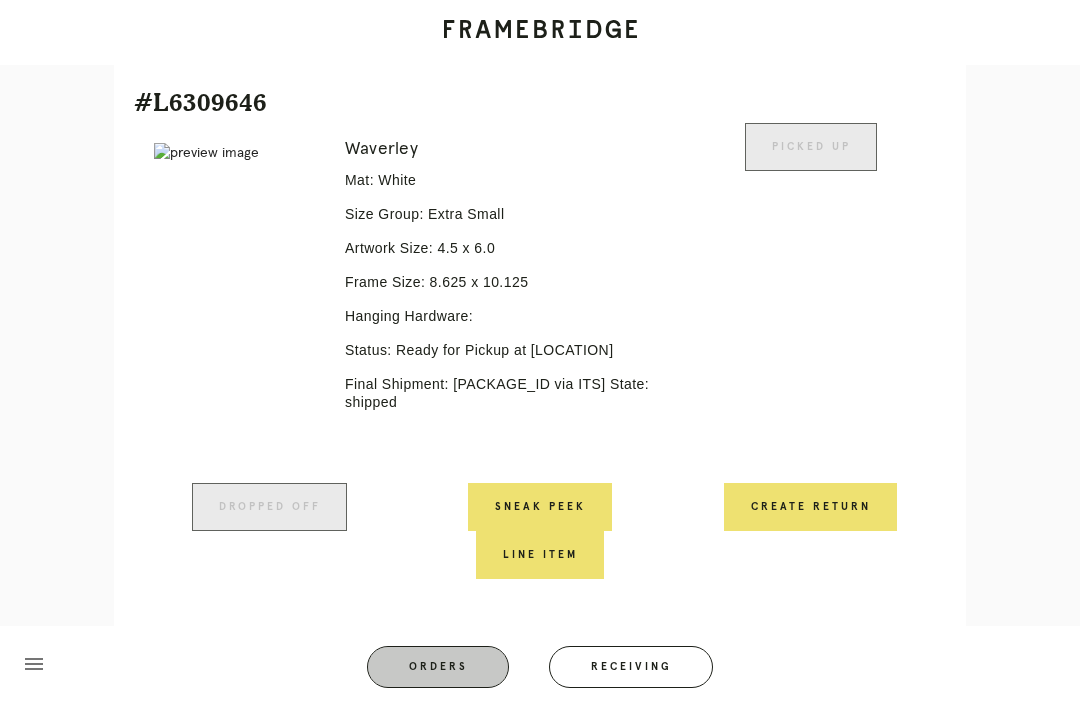 scroll, scrollTop: 0, scrollLeft: 0, axis: both 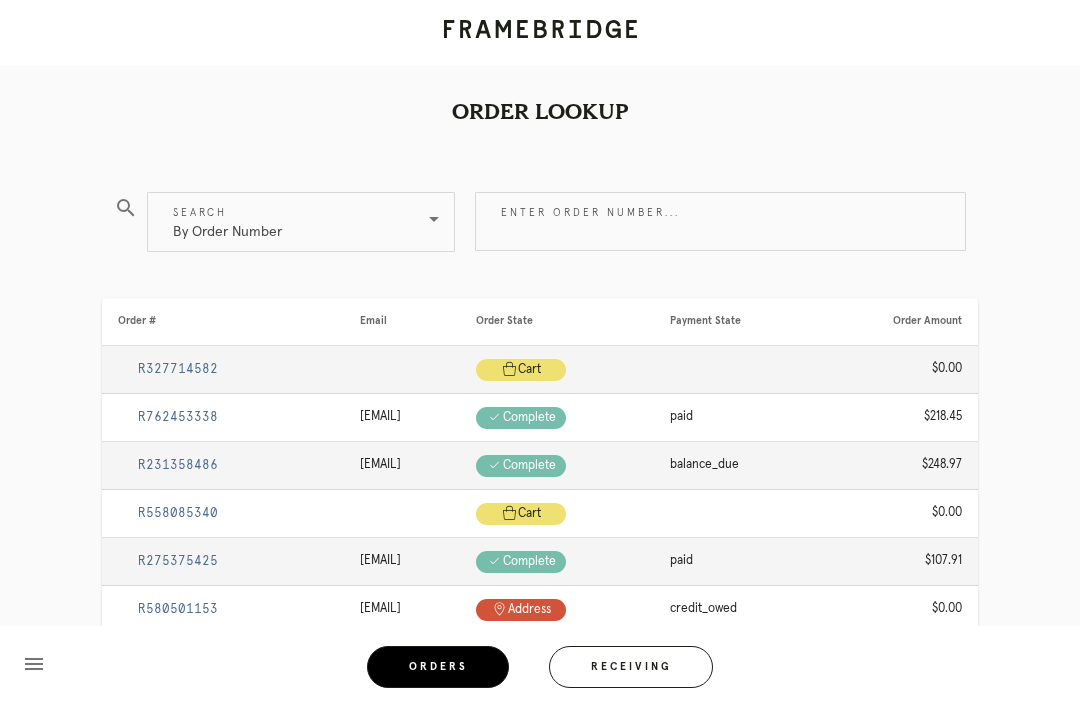 click on "Receiving" at bounding box center [631, 667] 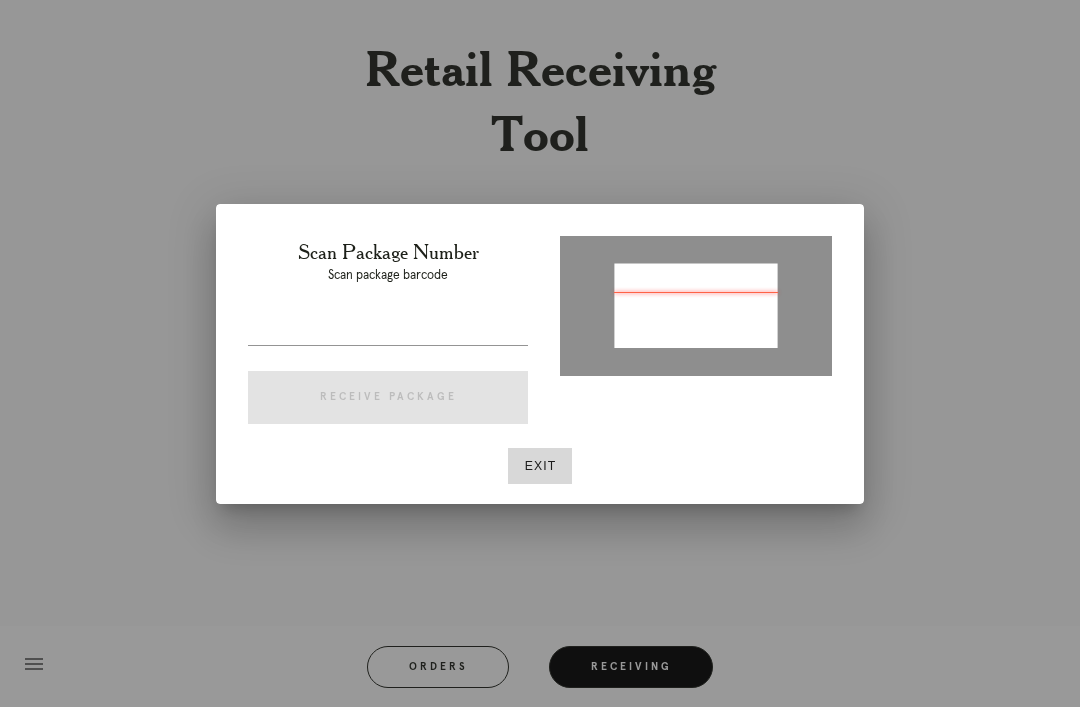type on "P559899300213560" 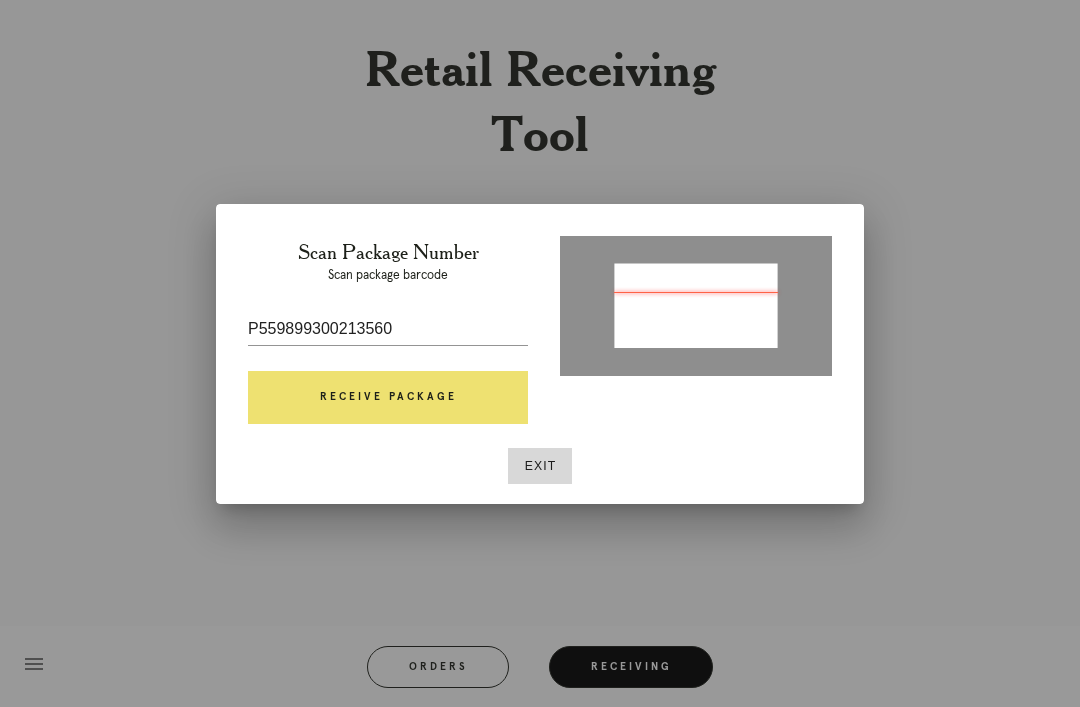 click on "Receive Package" at bounding box center [388, 398] 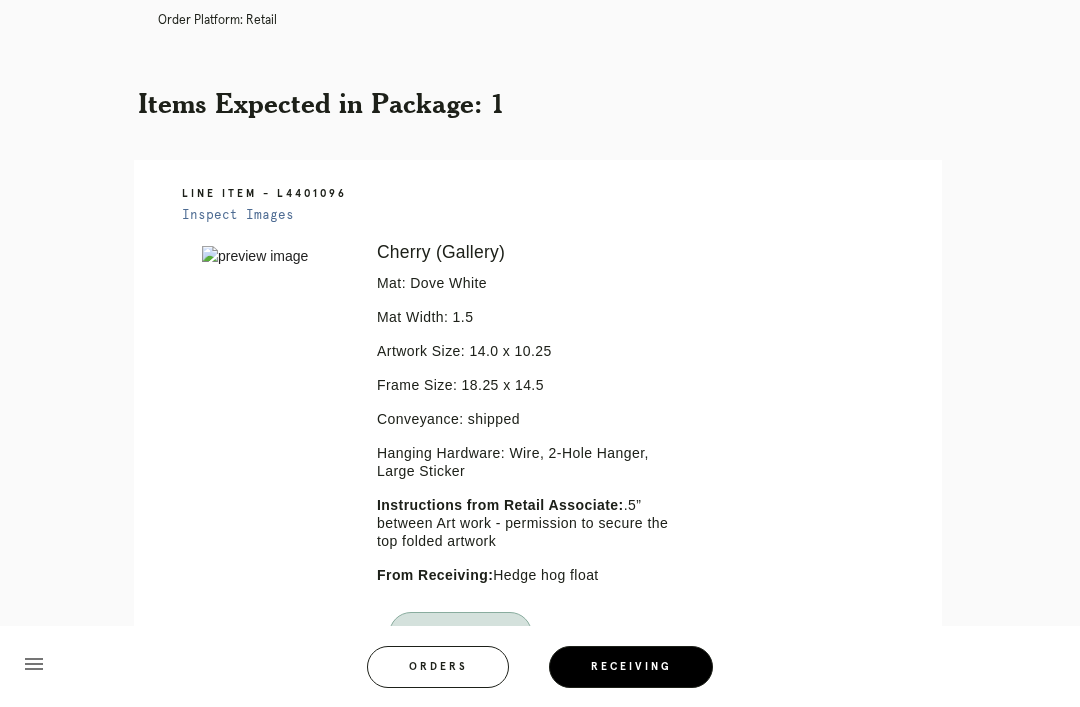 scroll, scrollTop: 324, scrollLeft: 0, axis: vertical 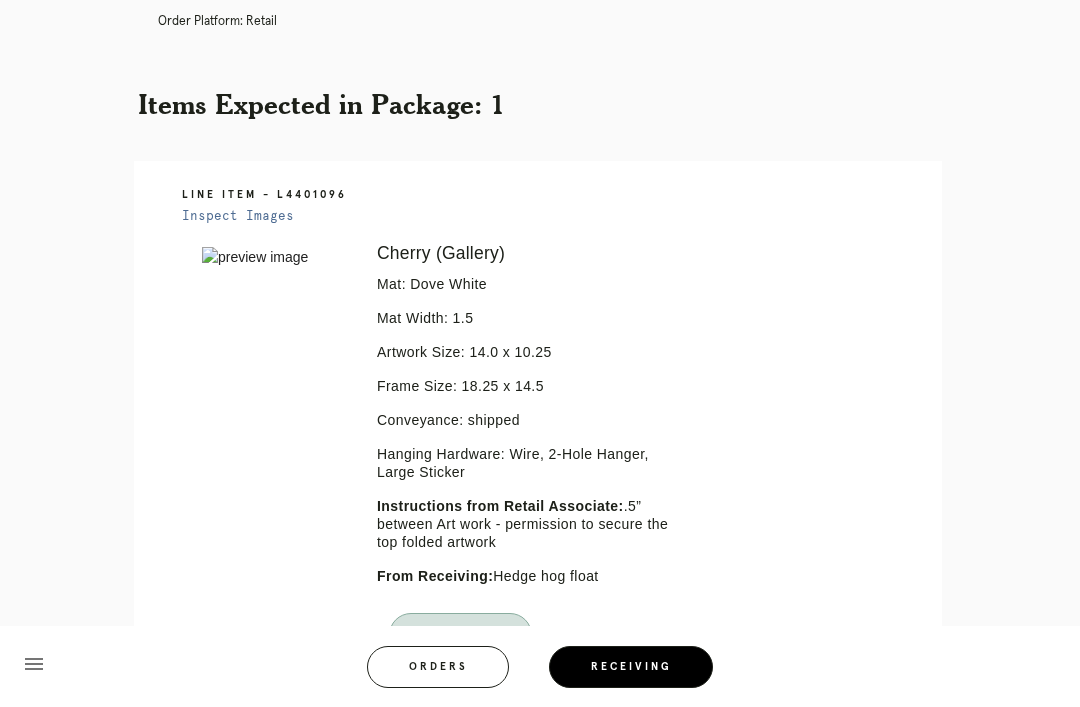 click on "Orders" at bounding box center [438, 667] 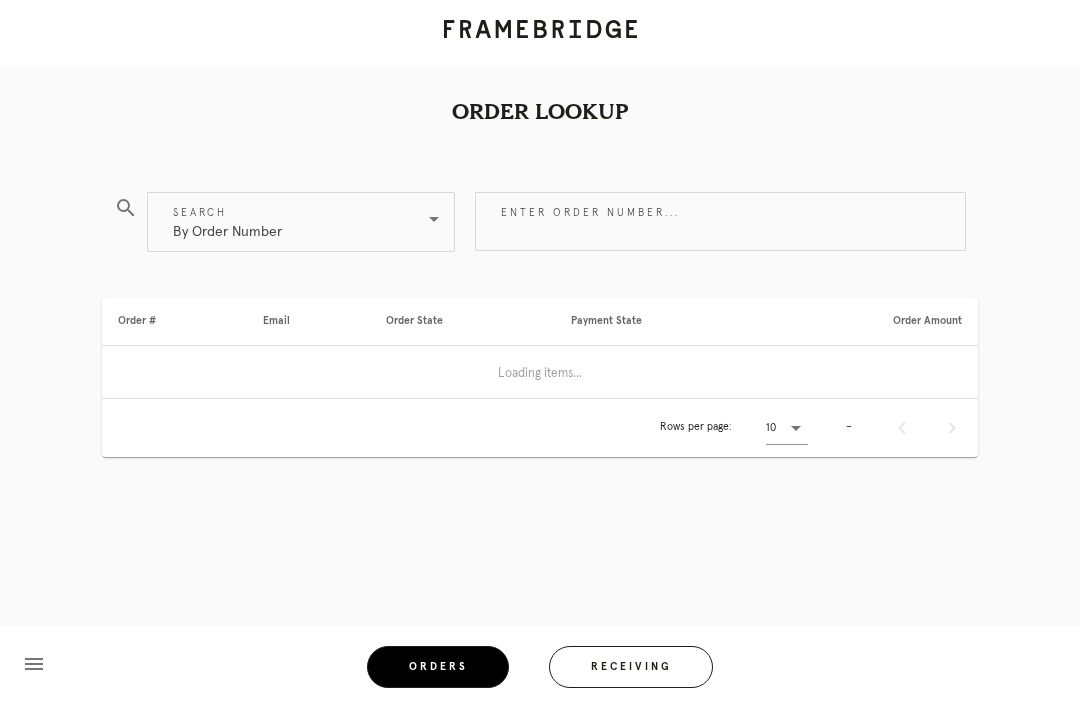 scroll, scrollTop: 0, scrollLeft: 0, axis: both 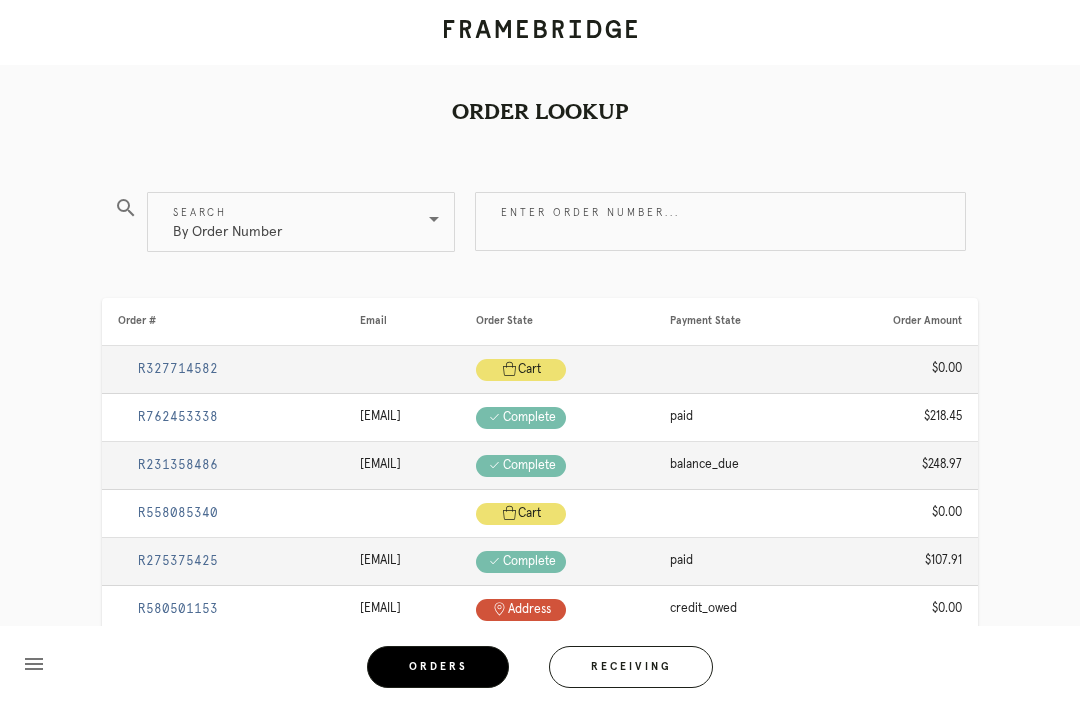 click on "Receiving" at bounding box center (631, 667) 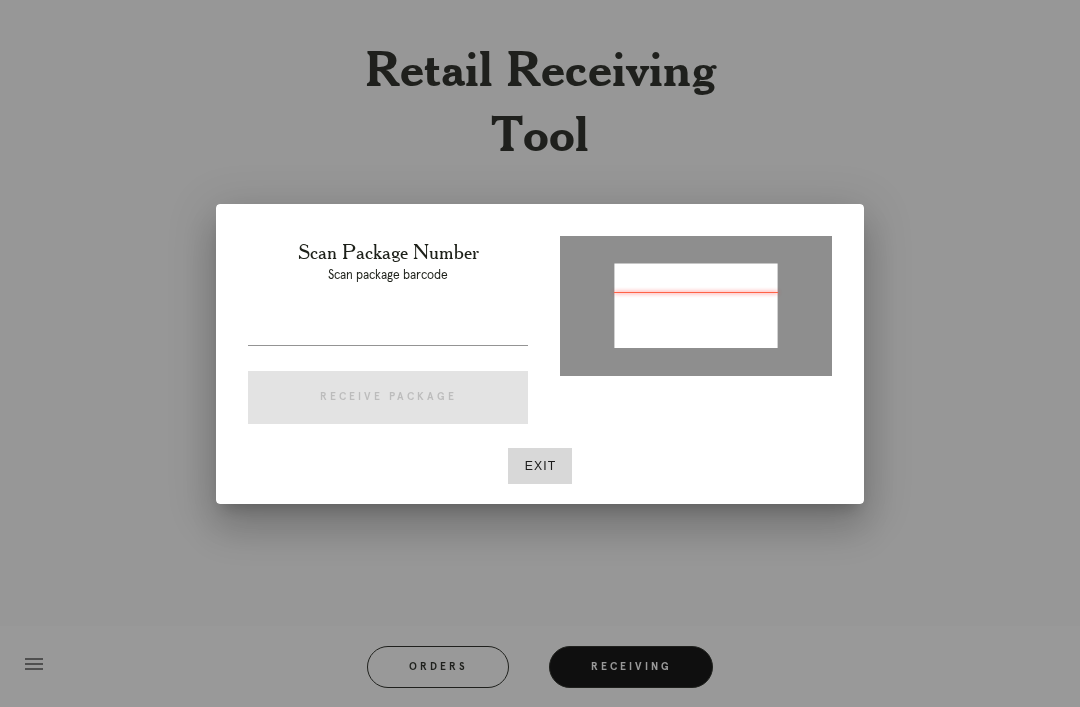 type on "P367550915406095" 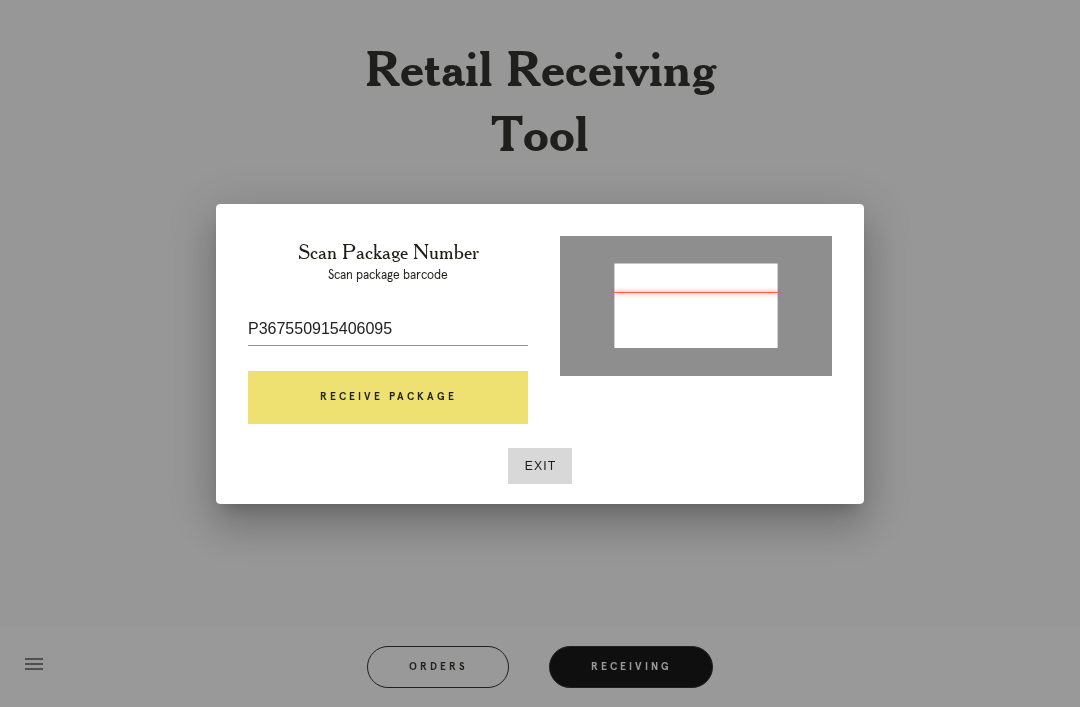 click on "Receive Package" at bounding box center [388, 398] 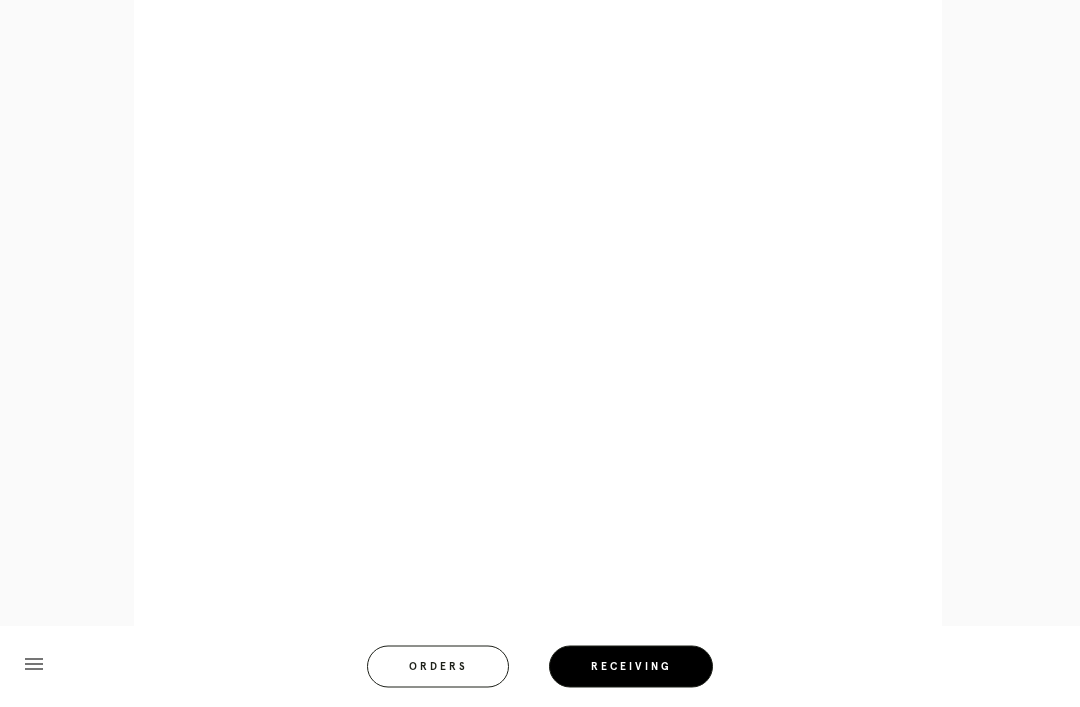 scroll, scrollTop: 858, scrollLeft: 0, axis: vertical 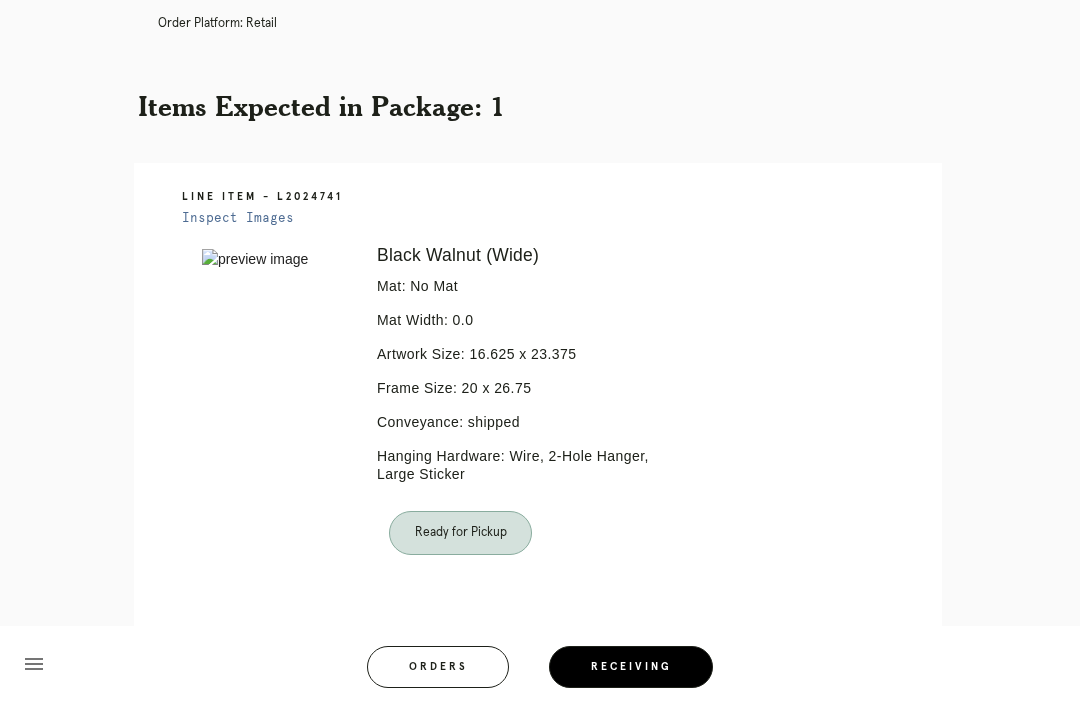 click on "Orders" at bounding box center (438, 667) 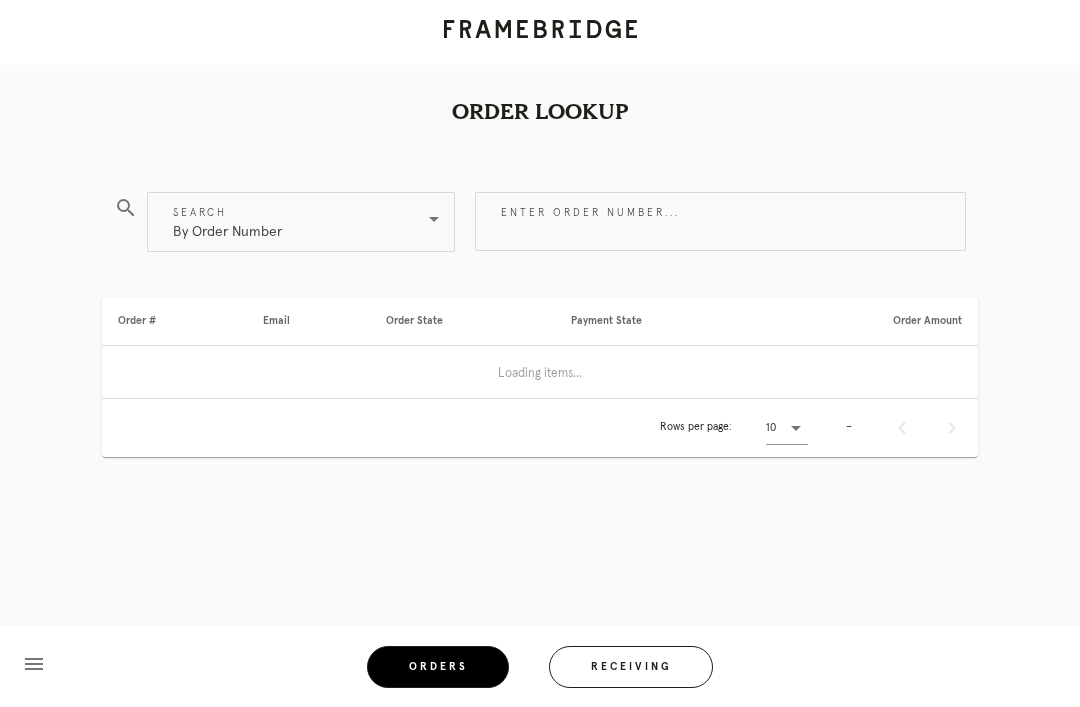 scroll, scrollTop: 0, scrollLeft: 0, axis: both 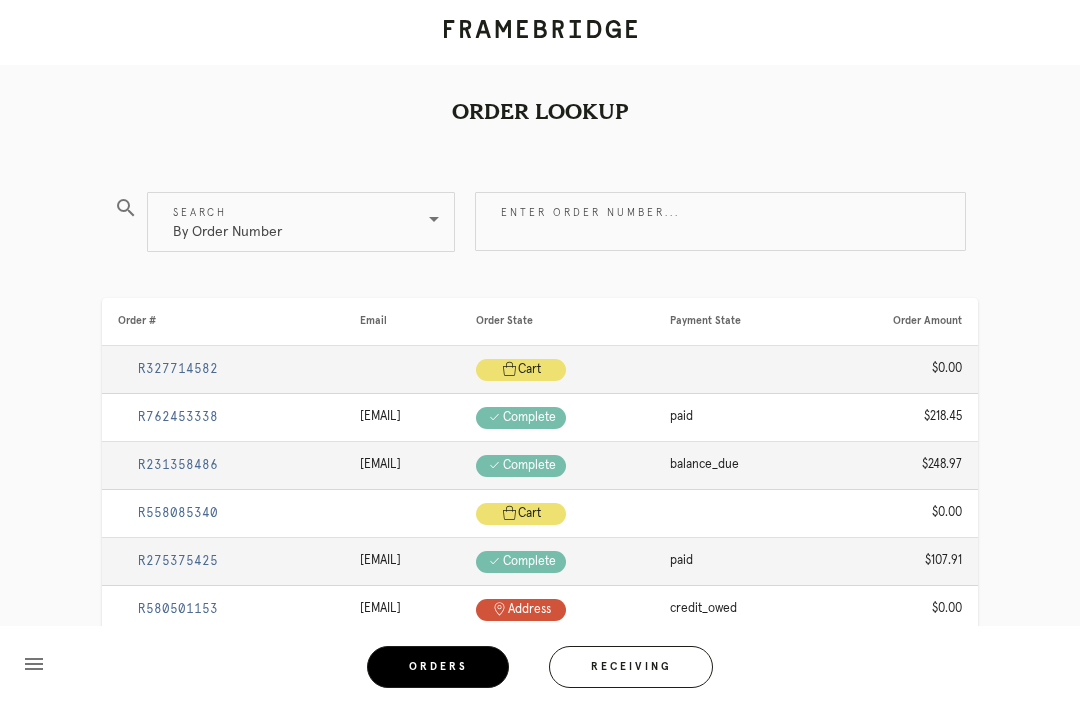 click on "Receiving" at bounding box center [631, 667] 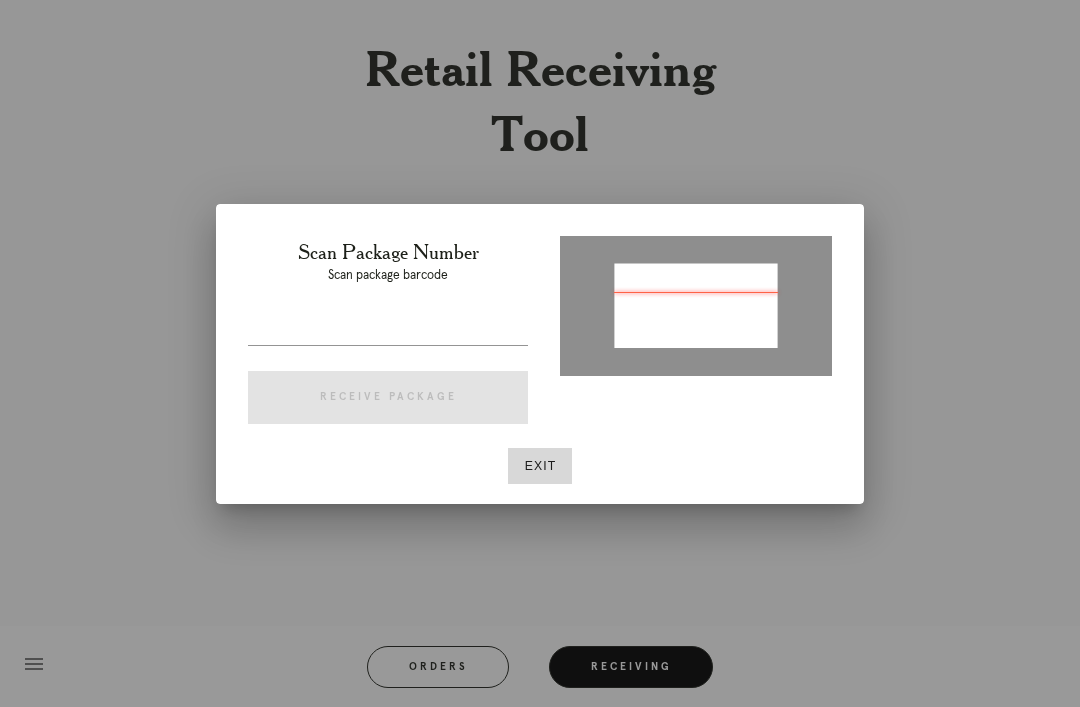 type on "P204607300077833" 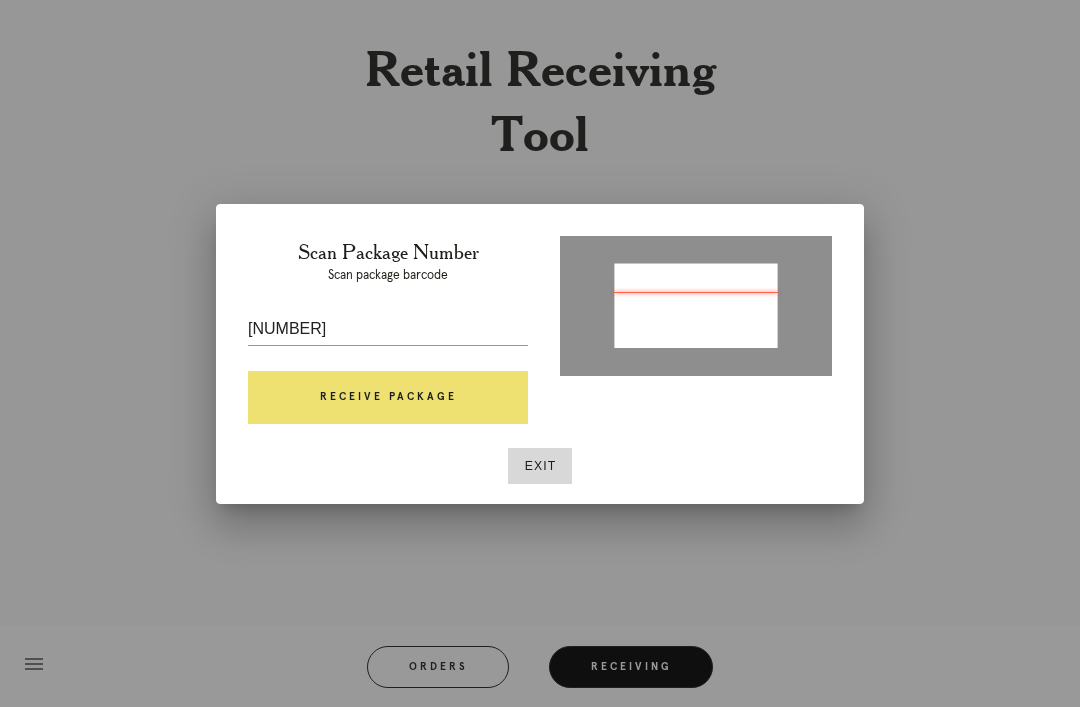 click on "P204607300077833" at bounding box center (388, 329) 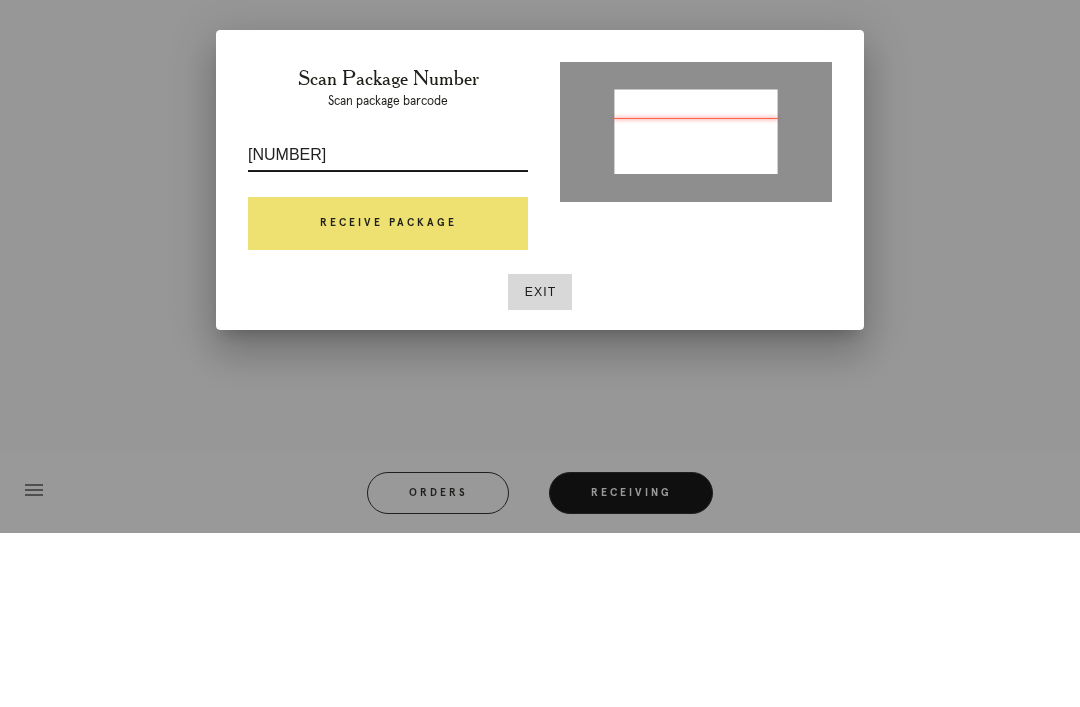 click on "Receive Package" at bounding box center (388, 398) 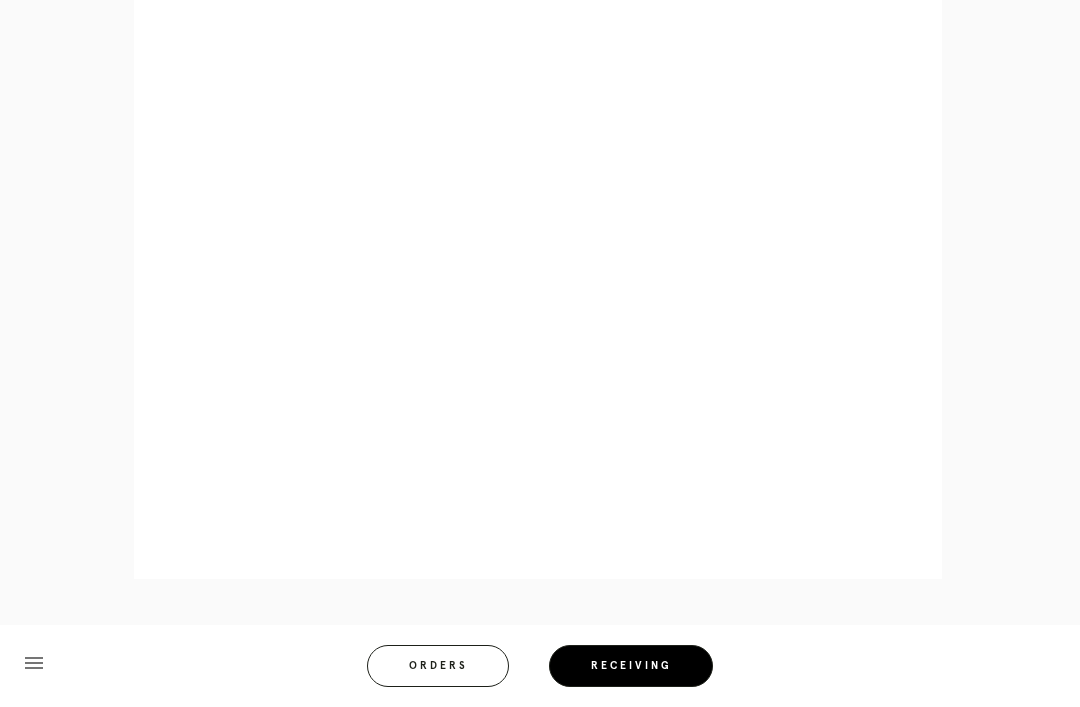 scroll, scrollTop: 922, scrollLeft: 0, axis: vertical 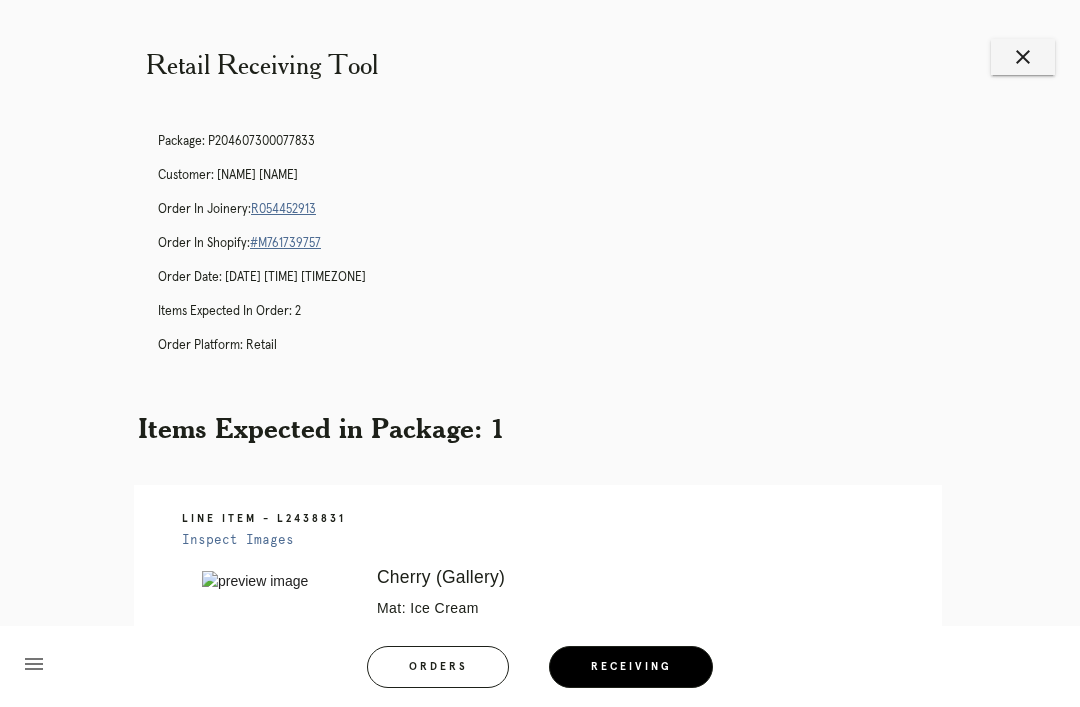click on "R054452913" at bounding box center [283, 209] 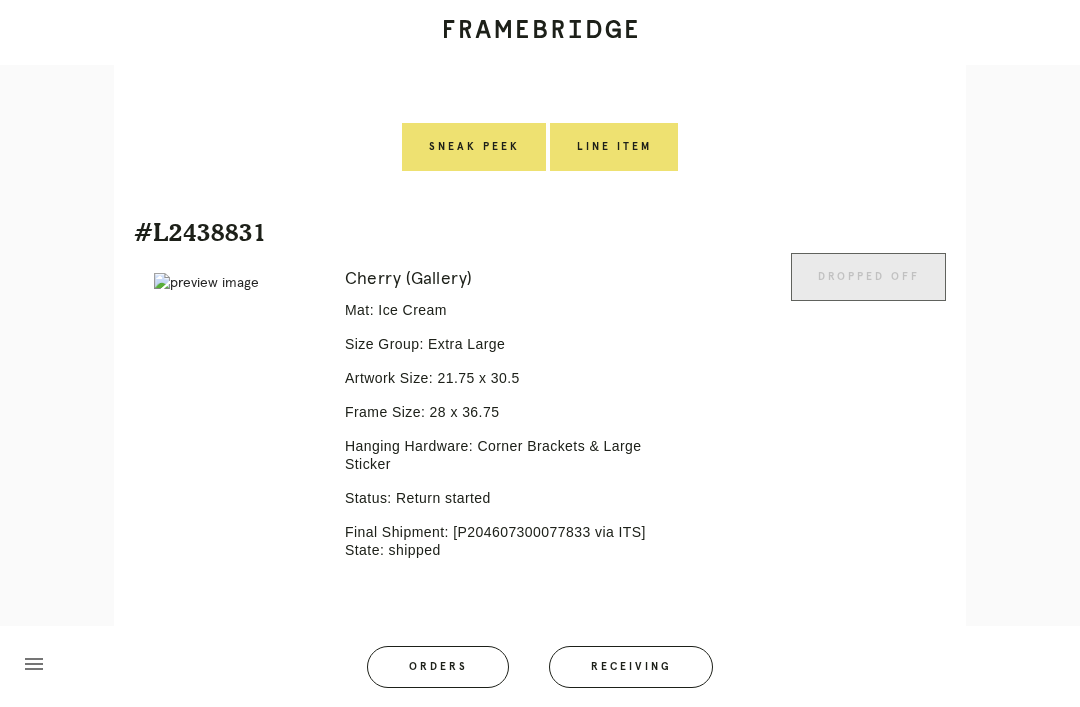 scroll, scrollTop: 906, scrollLeft: 0, axis: vertical 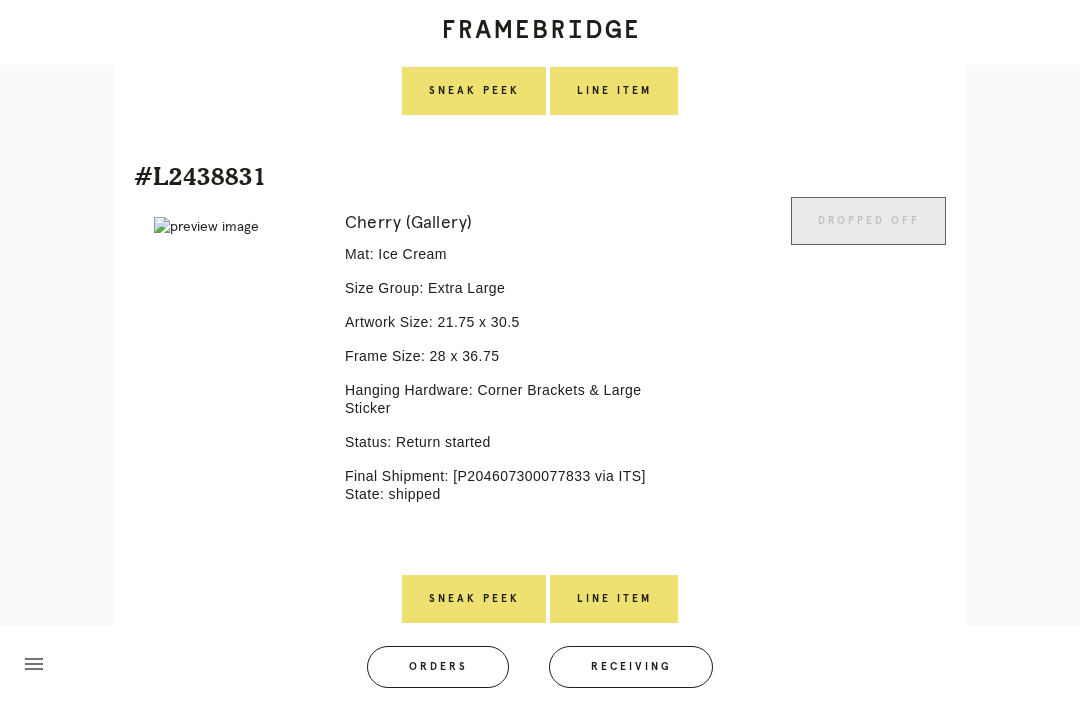 click on "Line Item" at bounding box center (614, 599) 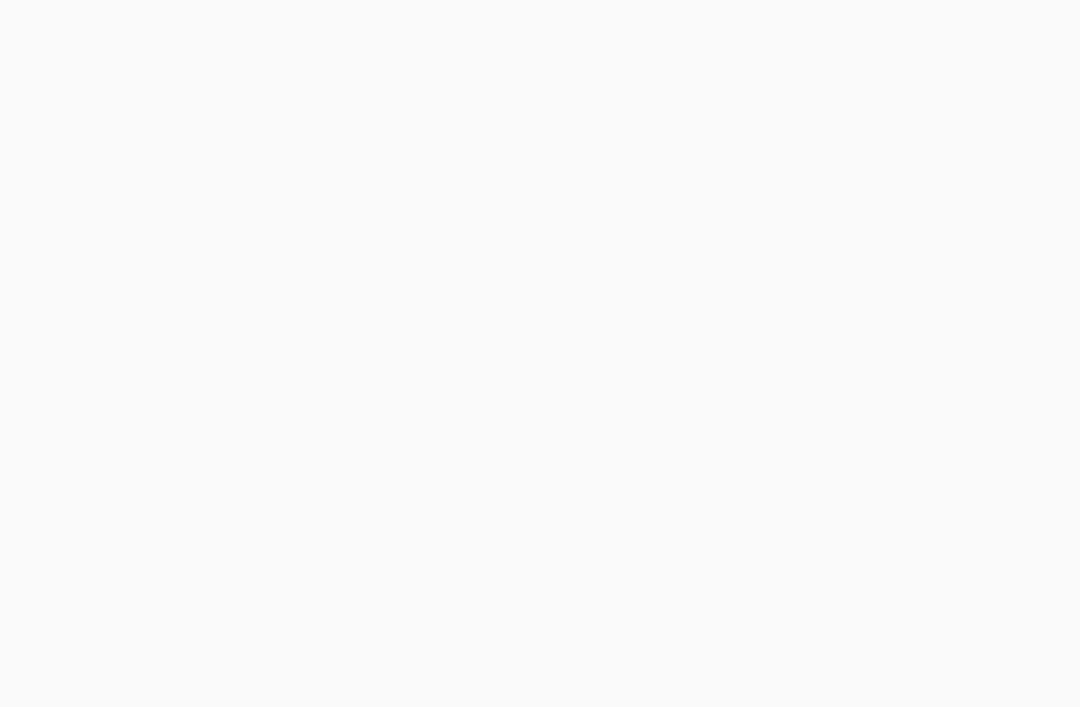 scroll, scrollTop: 0, scrollLeft: 0, axis: both 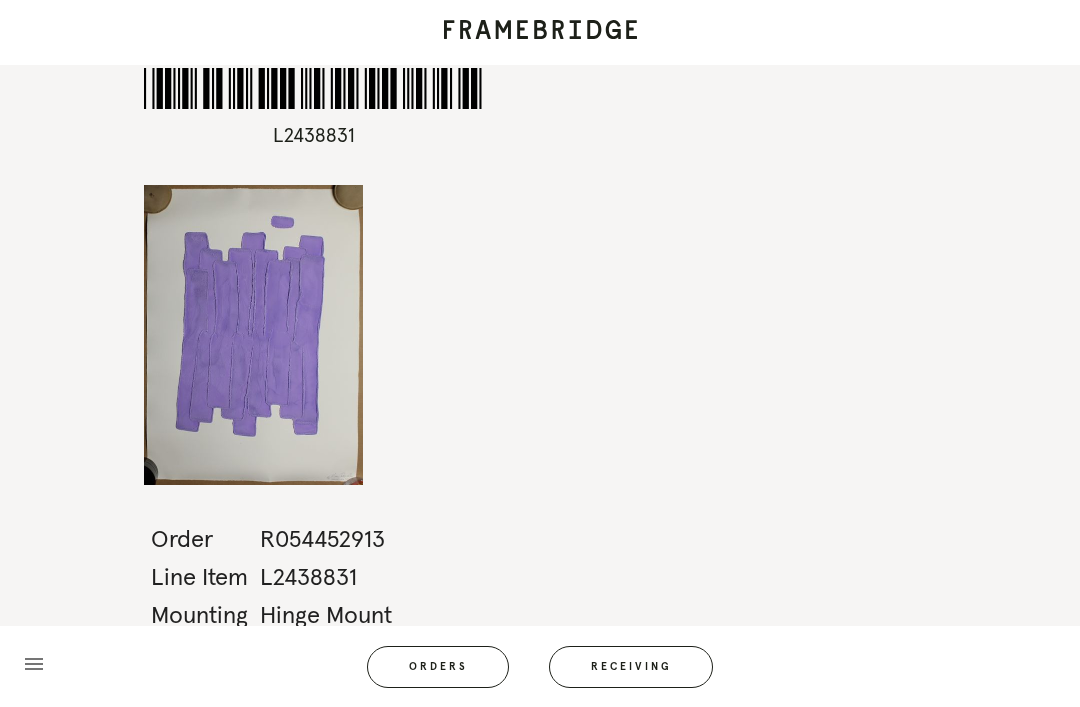 click on "Orders" at bounding box center (438, 667) 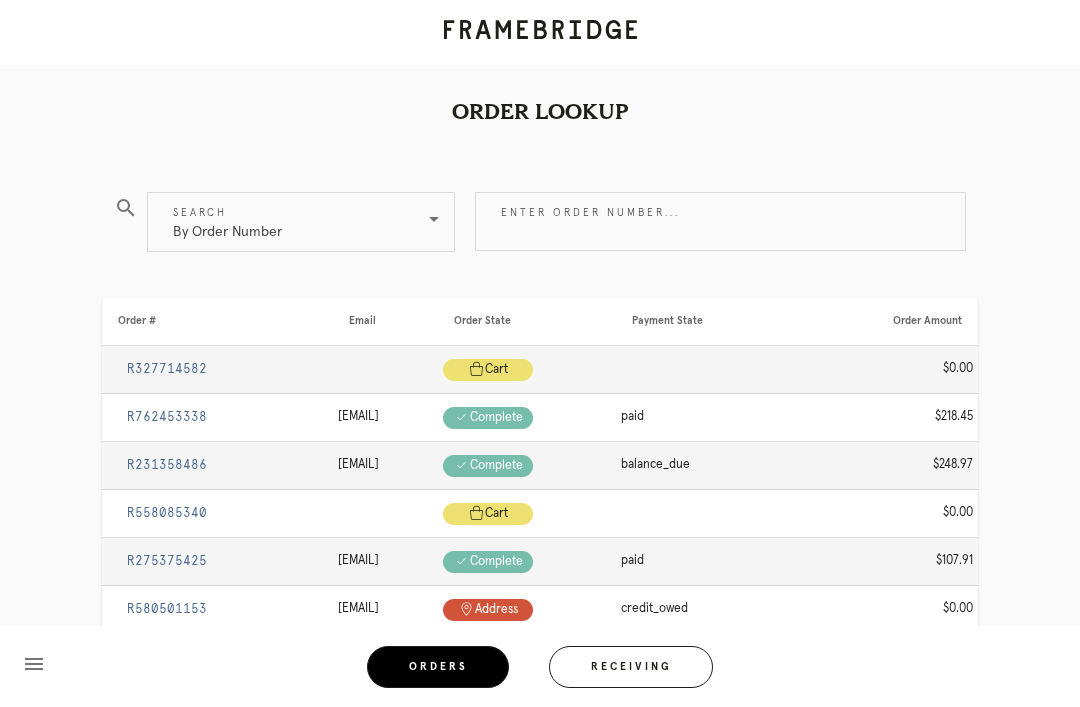 click on "Receiving" at bounding box center [631, 667] 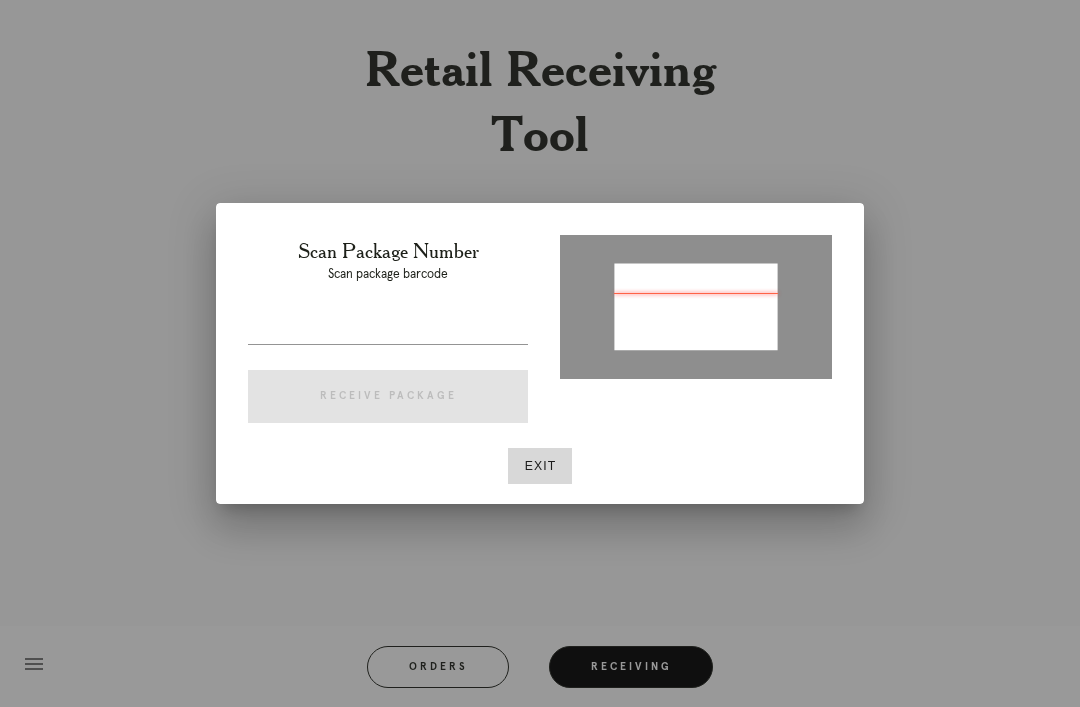type on "P305198240367208" 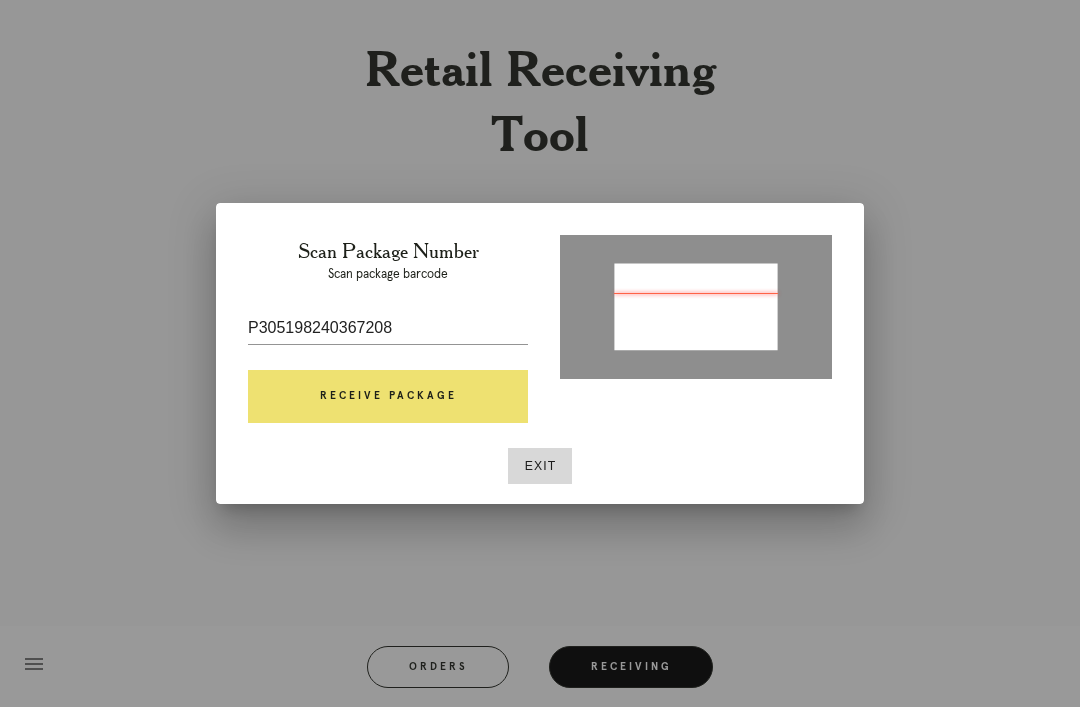 click on "Receive Package" at bounding box center (388, 397) 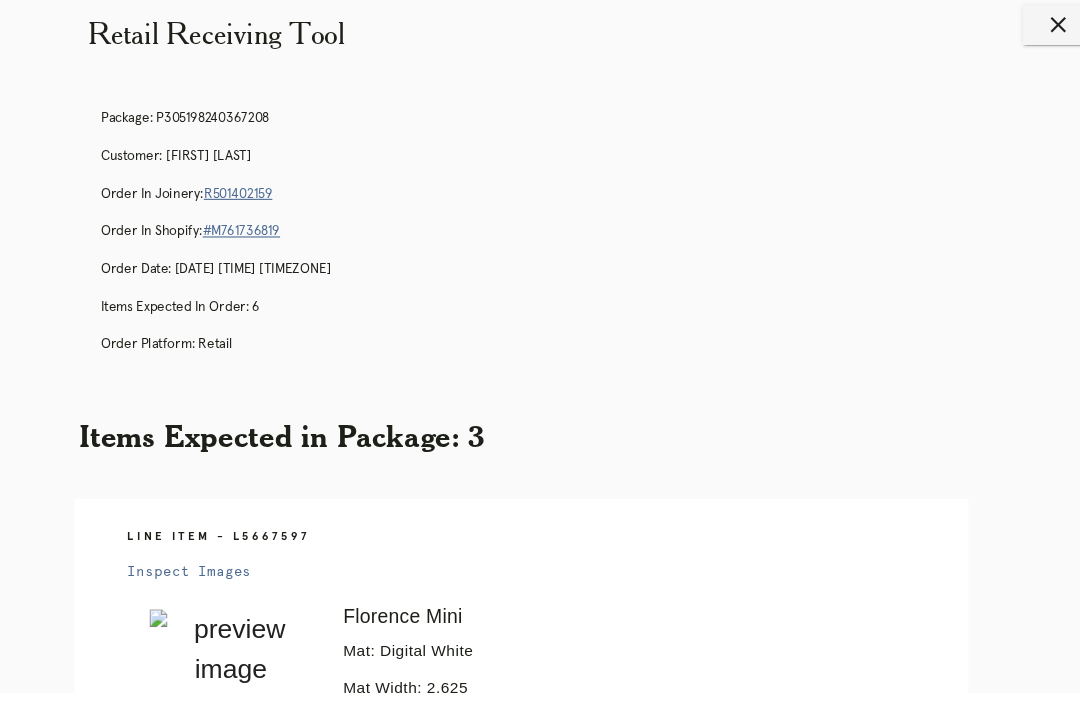 scroll, scrollTop: 0, scrollLeft: 0, axis: both 